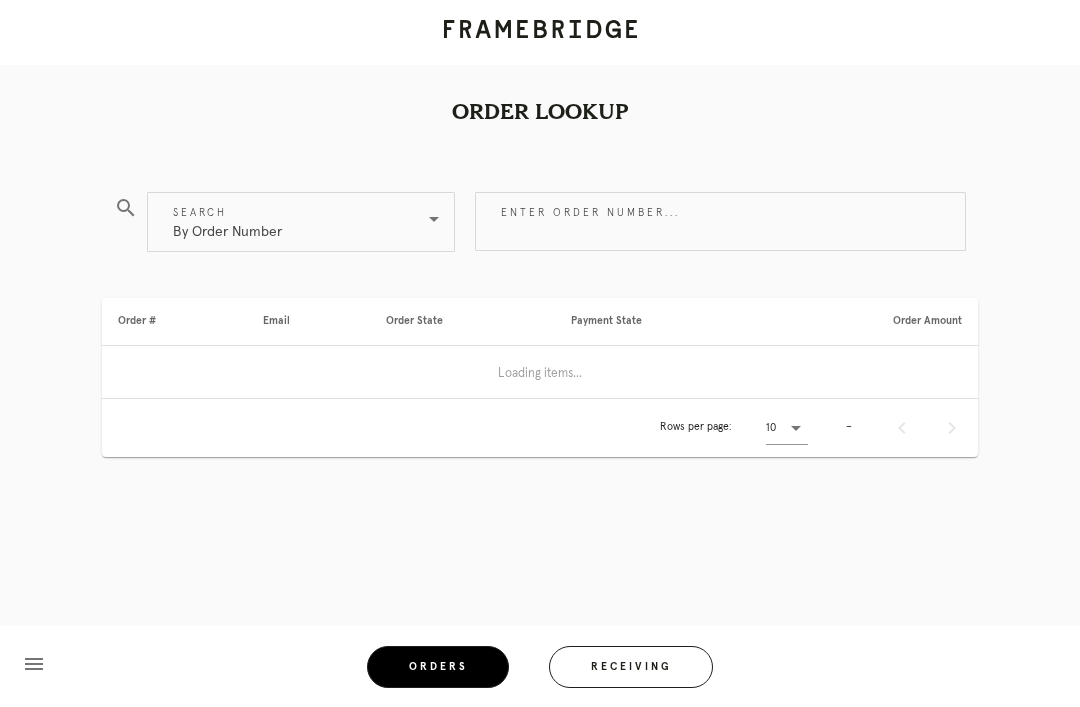 scroll, scrollTop: 0, scrollLeft: 0, axis: both 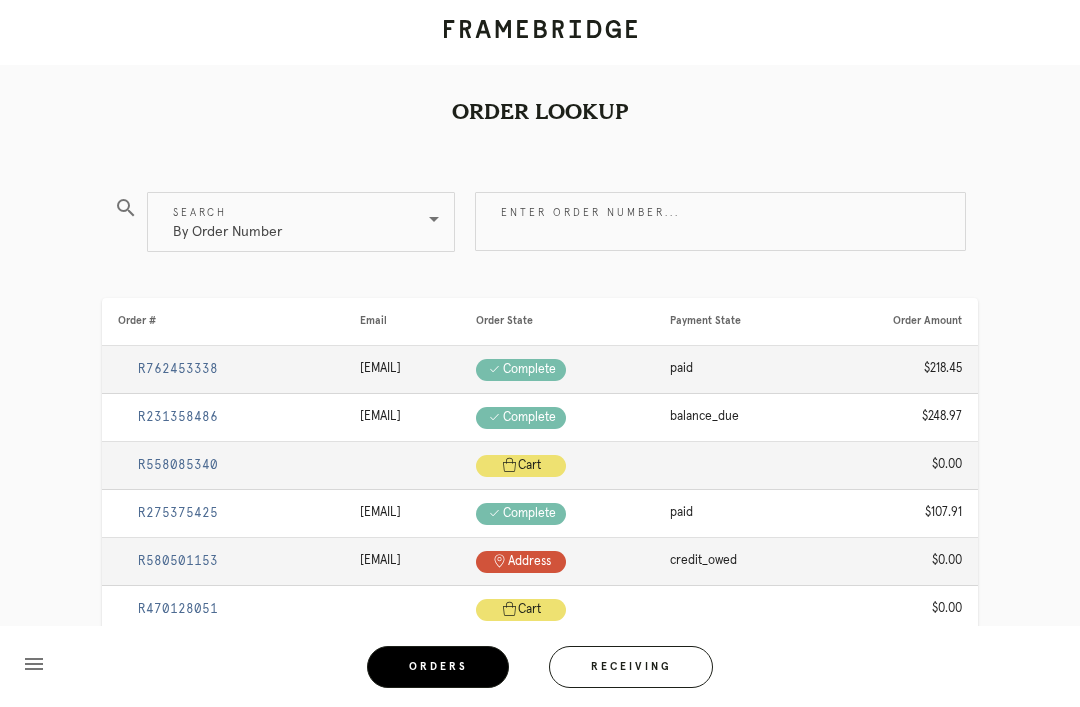 click on "Receiving" at bounding box center [631, 667] 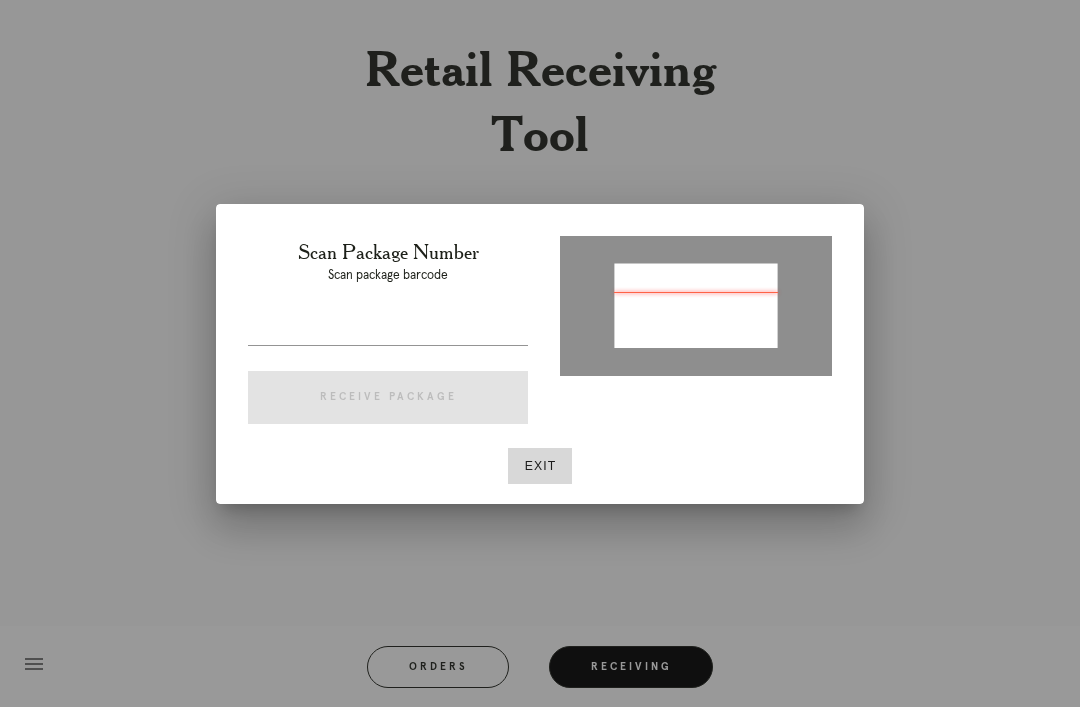type on "P415729526754775" 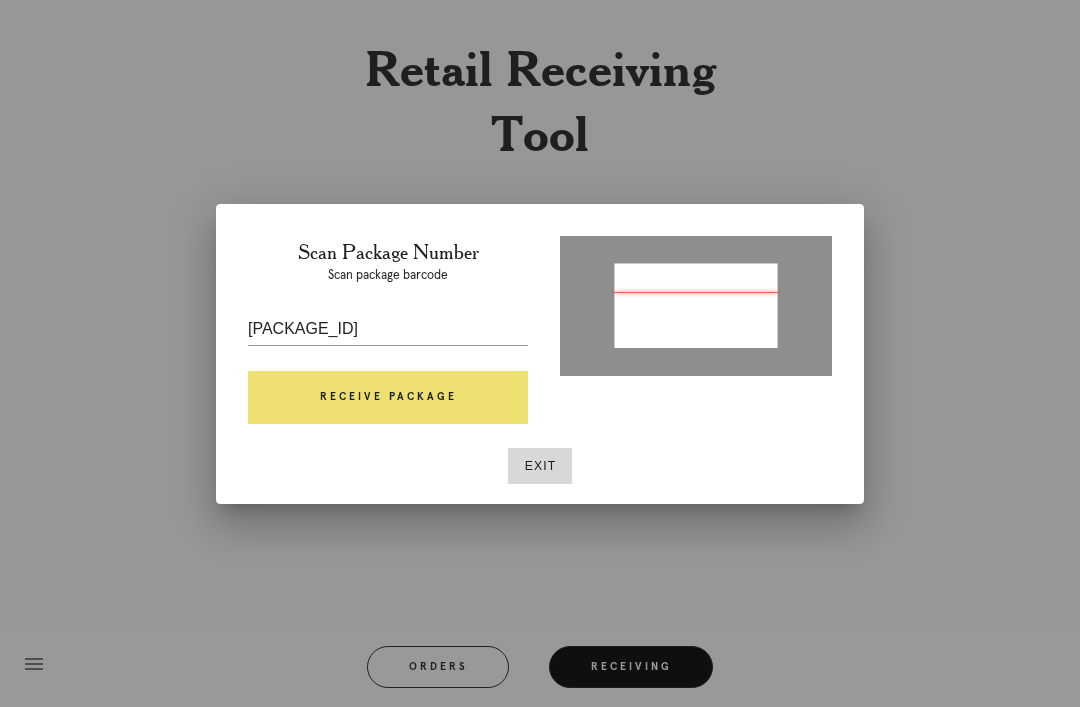click on "Receive Package" at bounding box center [388, 398] 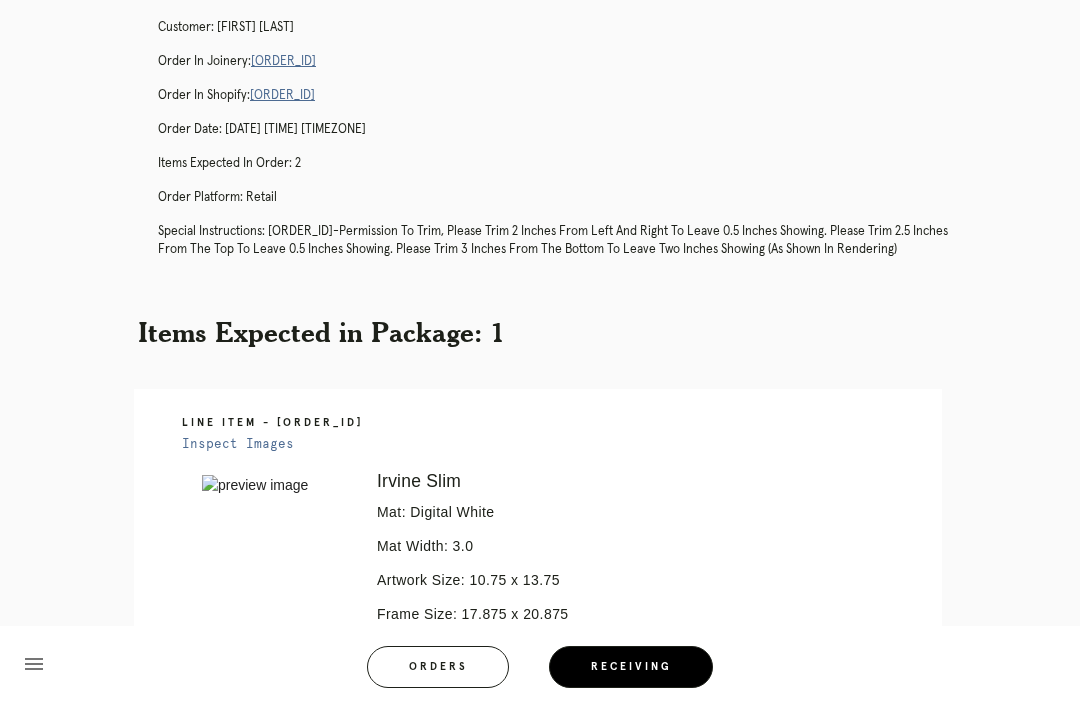 scroll, scrollTop: 0, scrollLeft: 0, axis: both 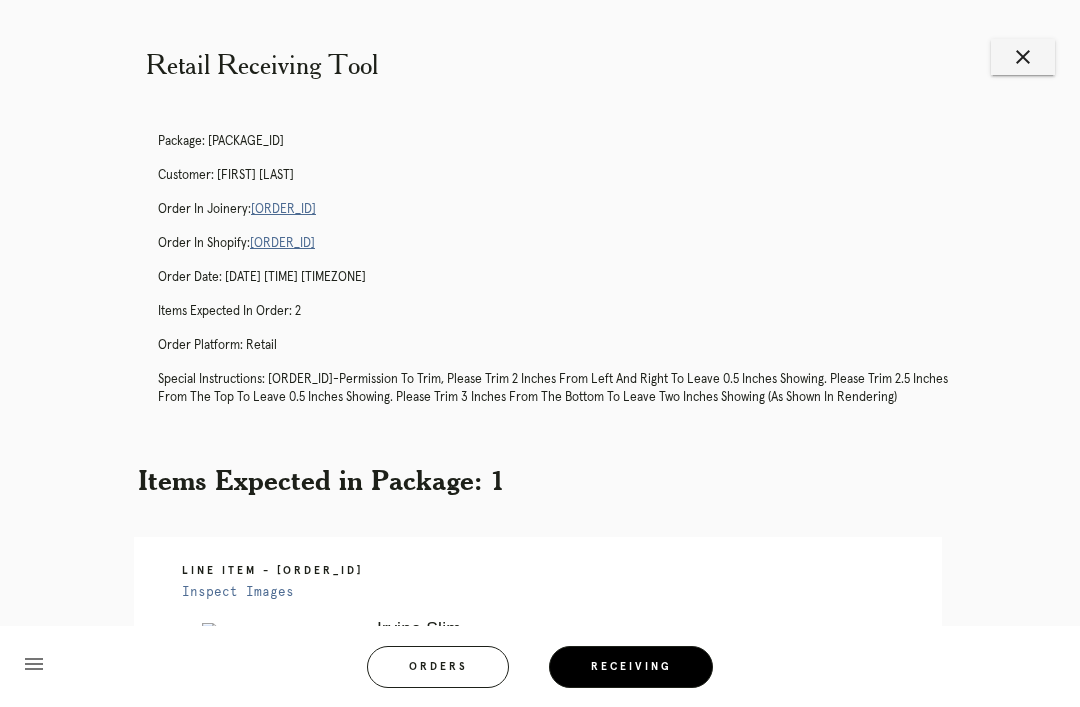 click on "R633569257" at bounding box center (283, 209) 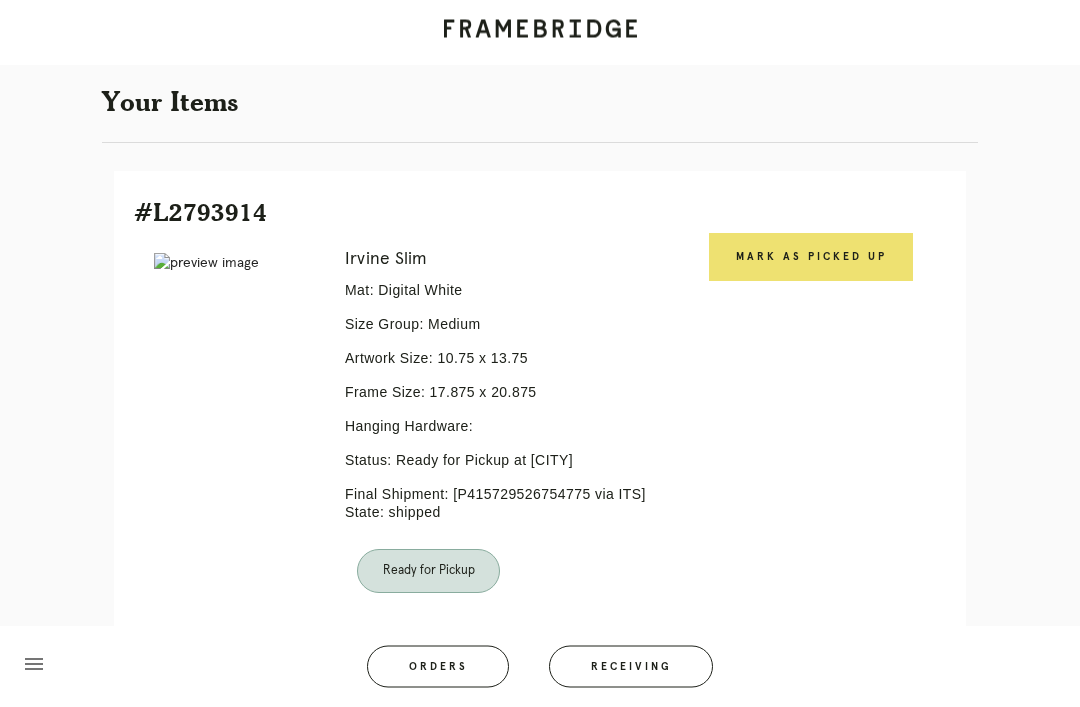 scroll, scrollTop: 449, scrollLeft: 0, axis: vertical 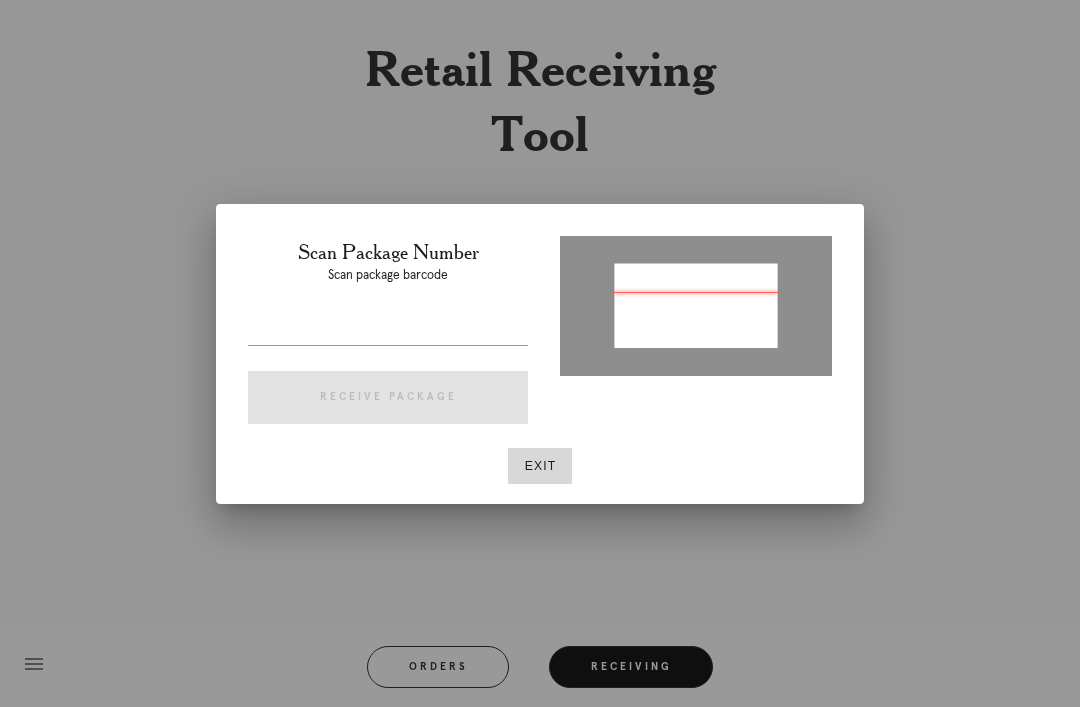 type on "P966807936141530" 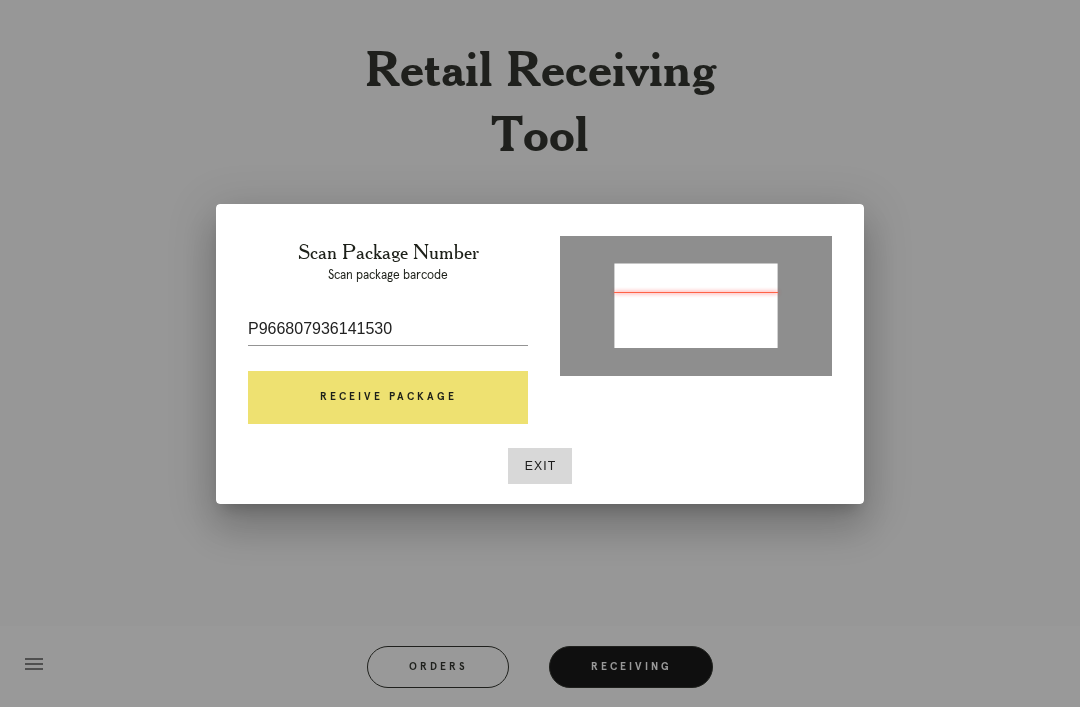 click on "Receive Package" at bounding box center [388, 398] 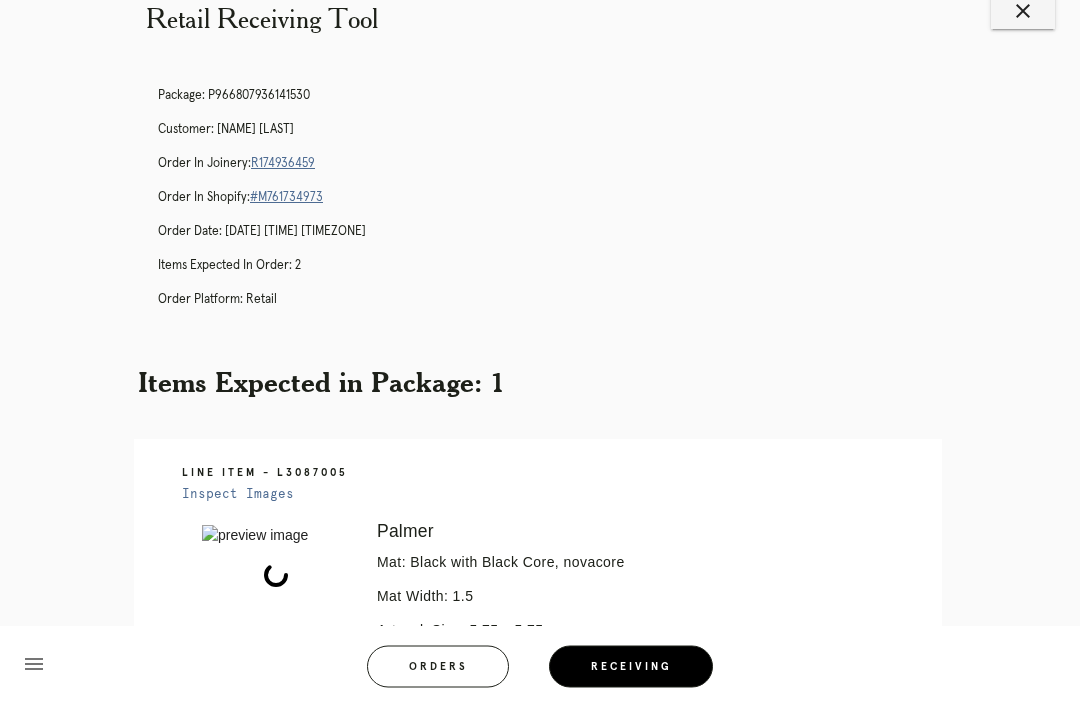 scroll, scrollTop: 46, scrollLeft: 0, axis: vertical 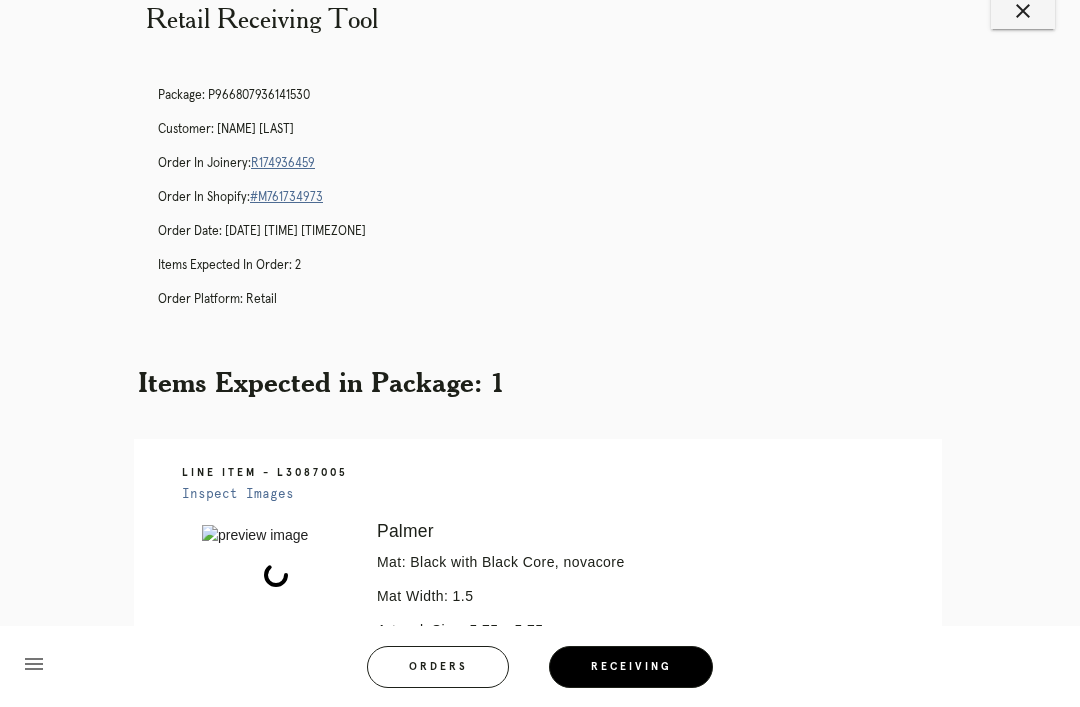 click on "R174936459" at bounding box center [283, 163] 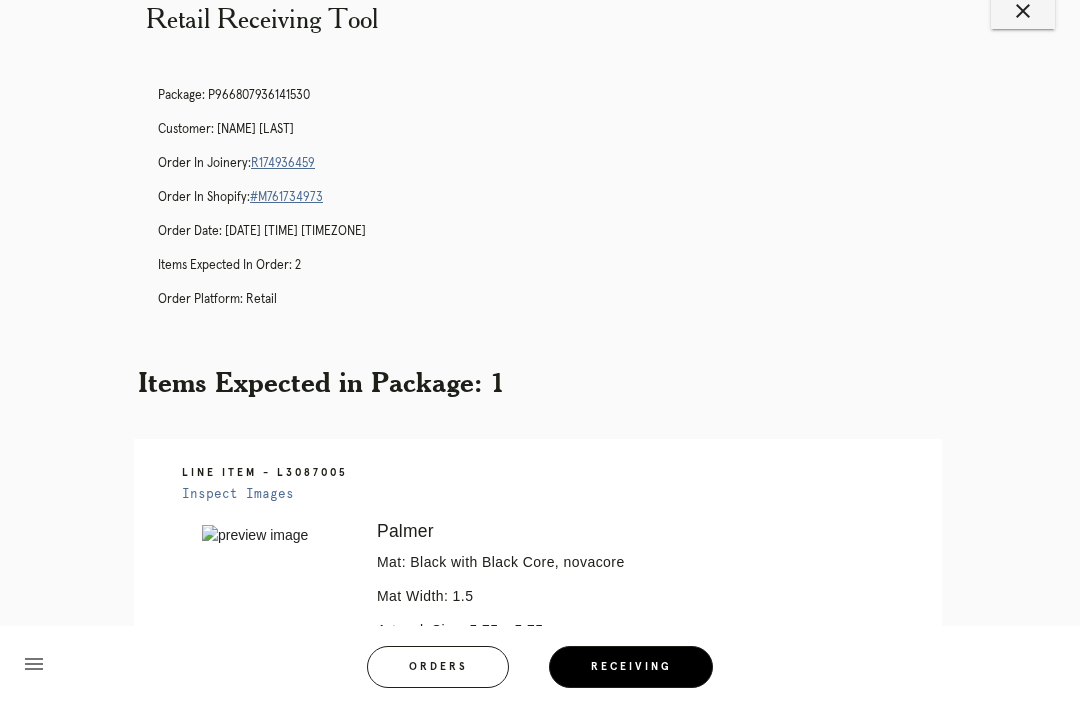 scroll, scrollTop: 78, scrollLeft: 0, axis: vertical 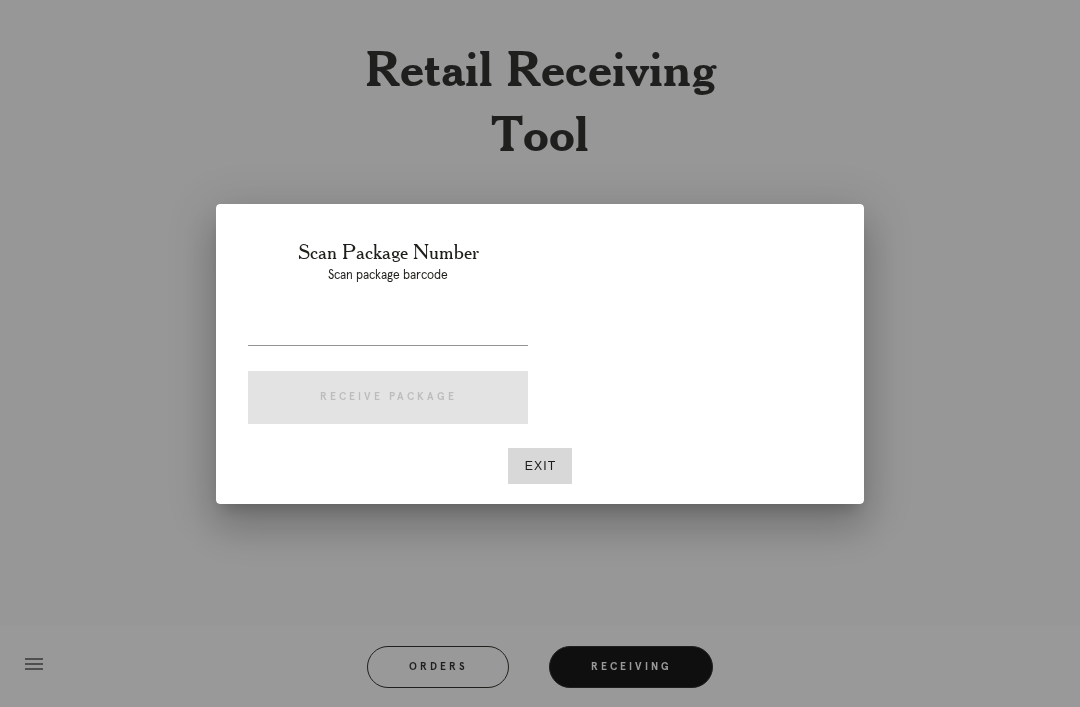 click at bounding box center [540, 353] 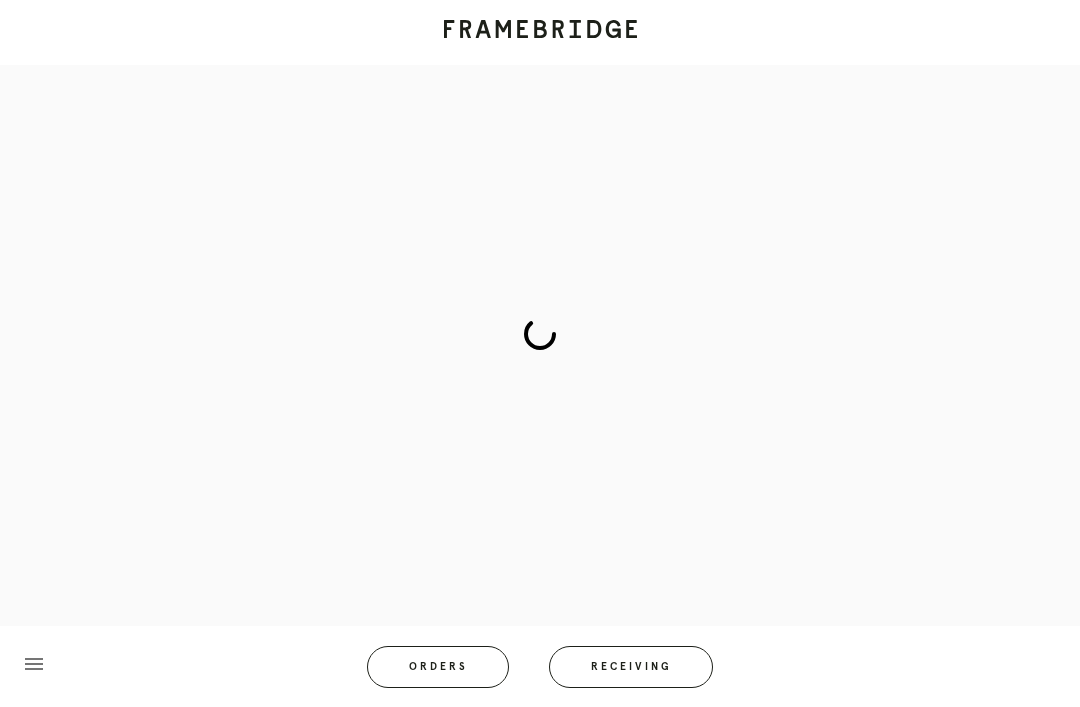 scroll, scrollTop: 83, scrollLeft: 0, axis: vertical 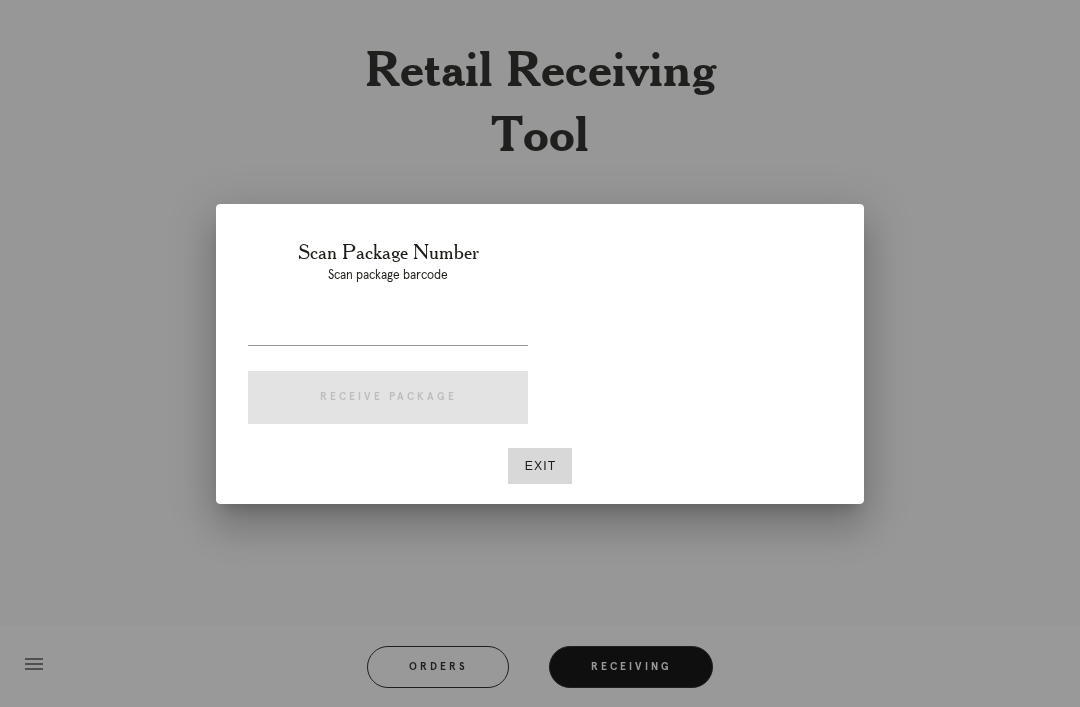 click at bounding box center [540, 353] 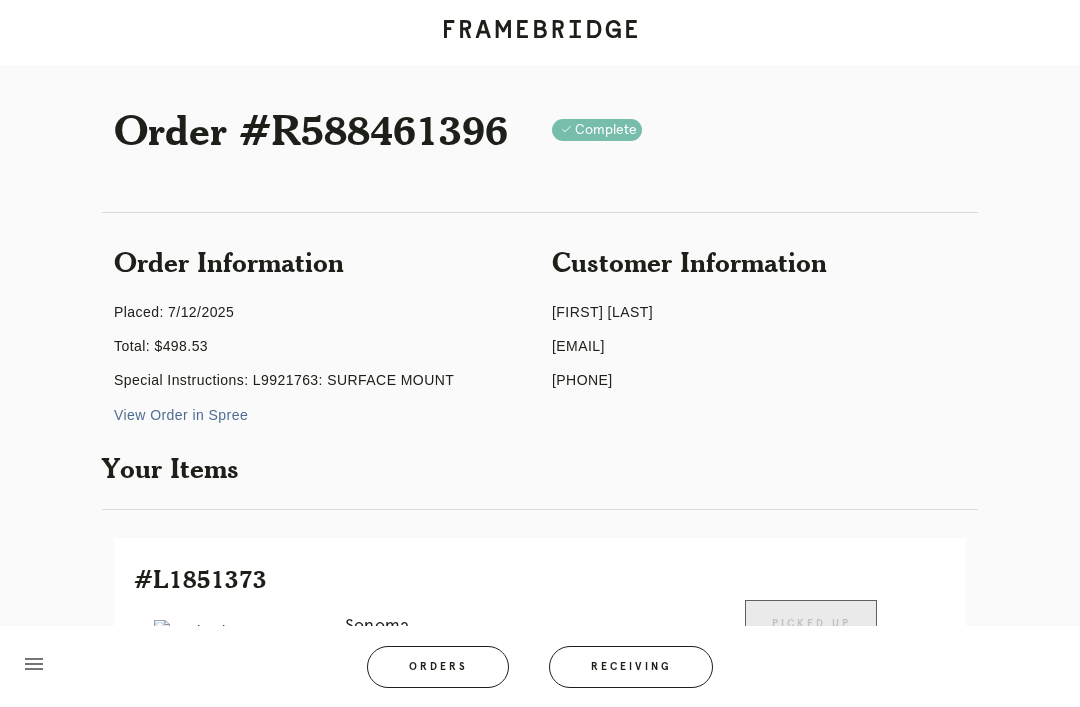 scroll, scrollTop: 18, scrollLeft: 0, axis: vertical 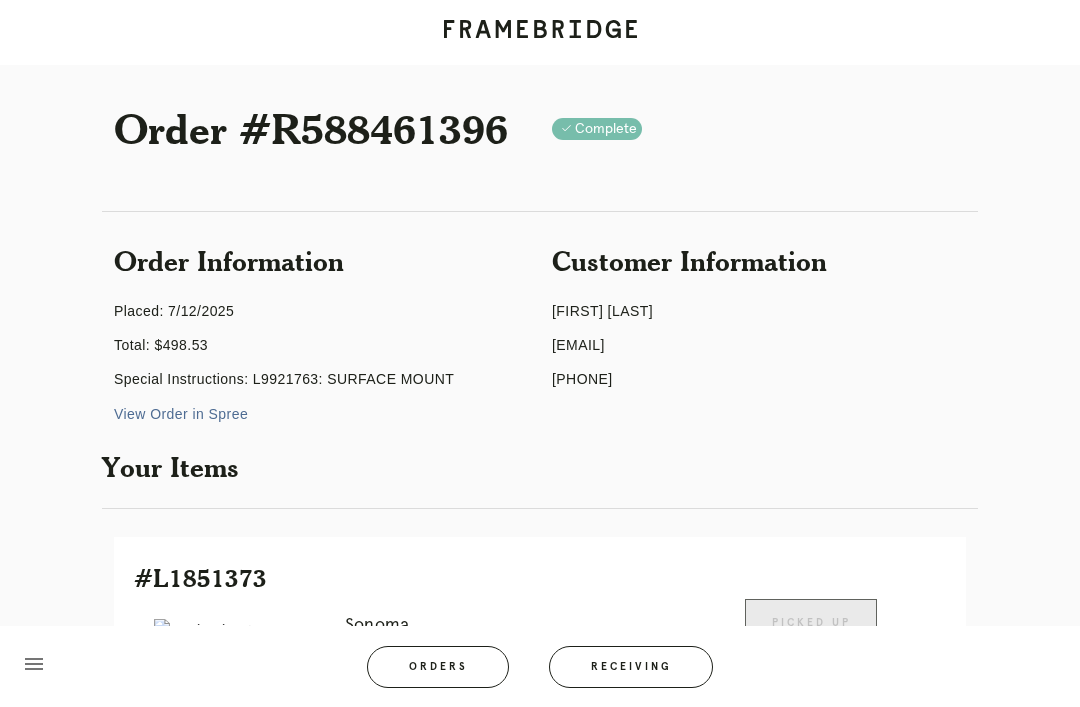 click on "Receiving" at bounding box center (631, 667) 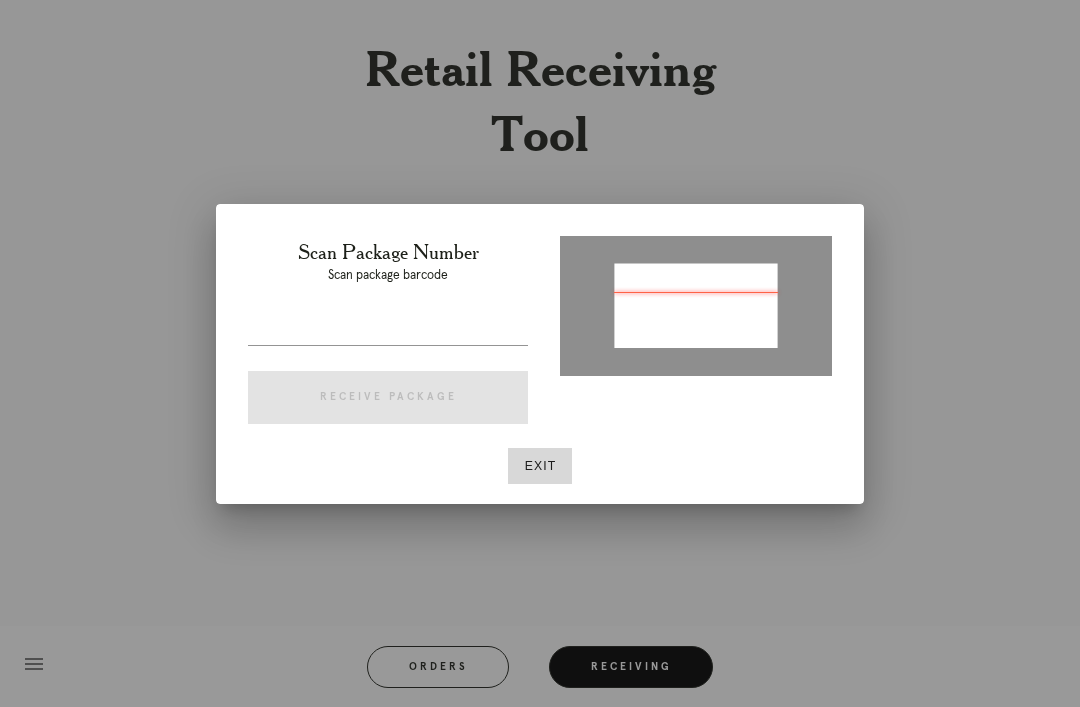 type on "P966807936141530" 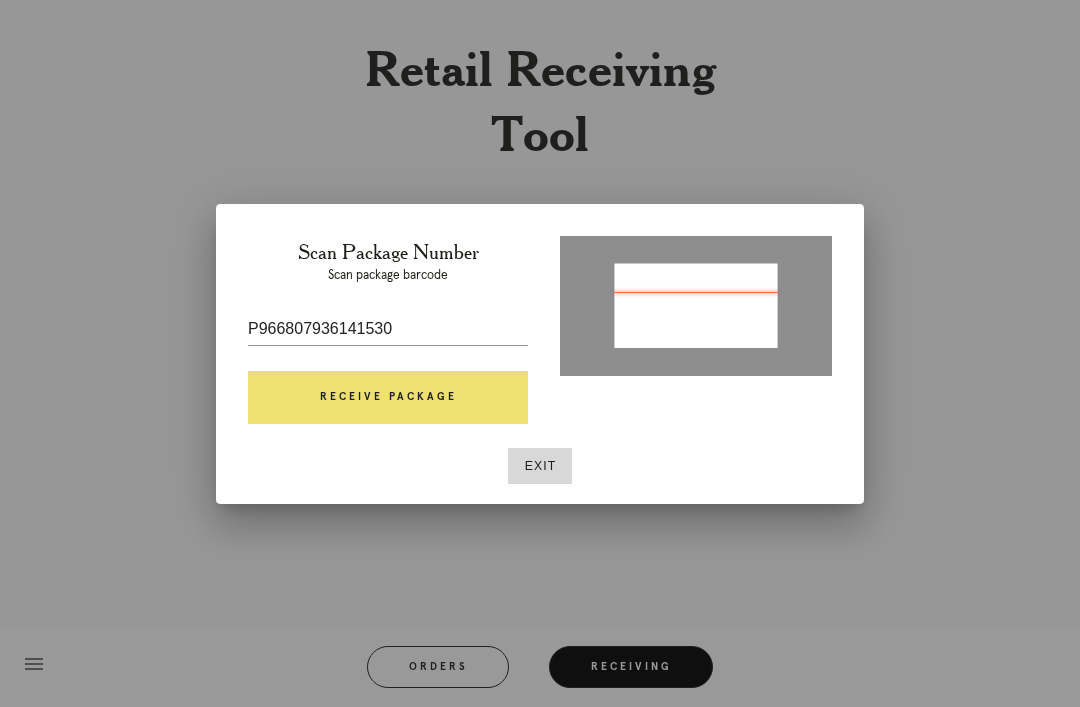 click on "Receive Package" at bounding box center (388, 398) 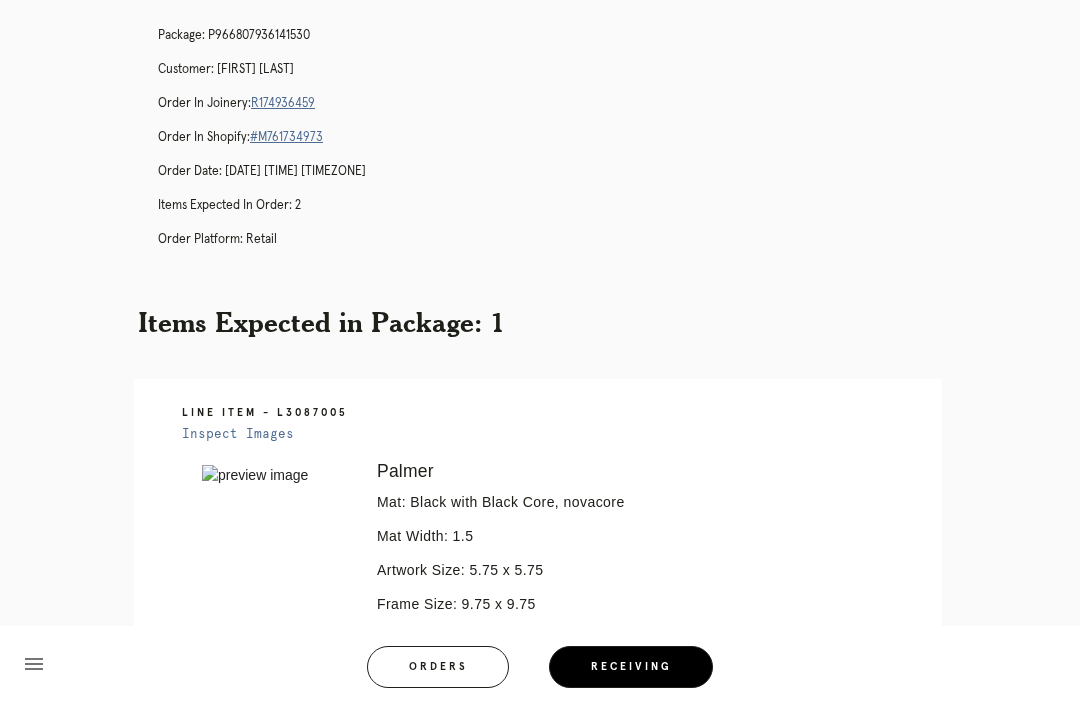 scroll, scrollTop: 29, scrollLeft: 0, axis: vertical 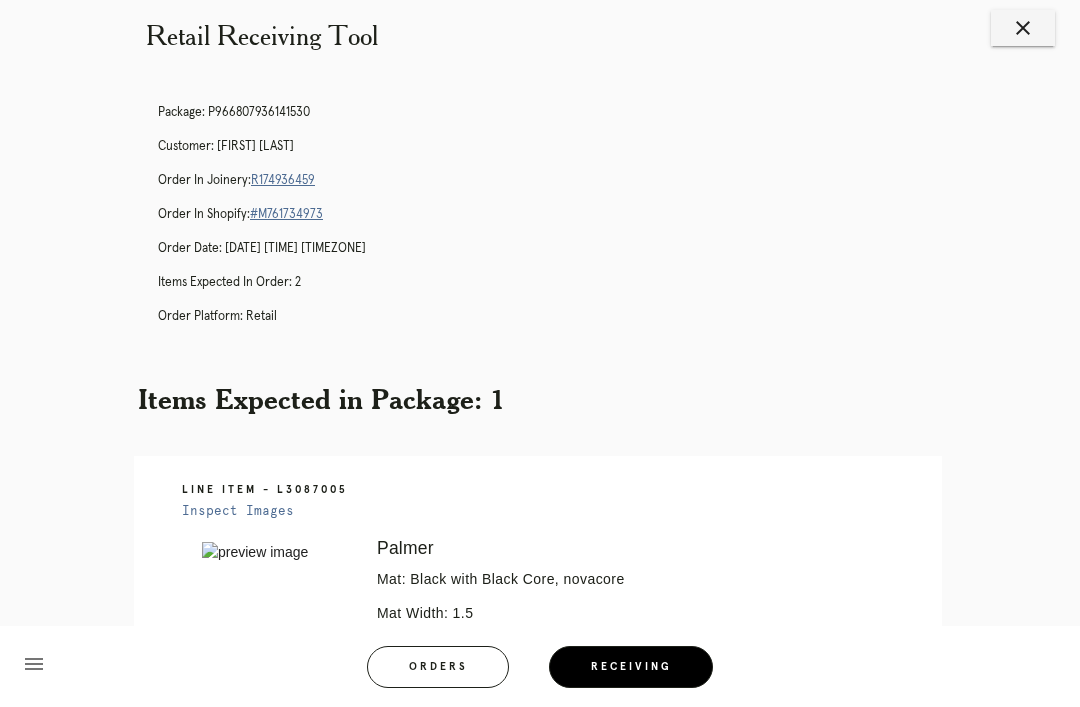 click on "R174936459" at bounding box center [283, 180] 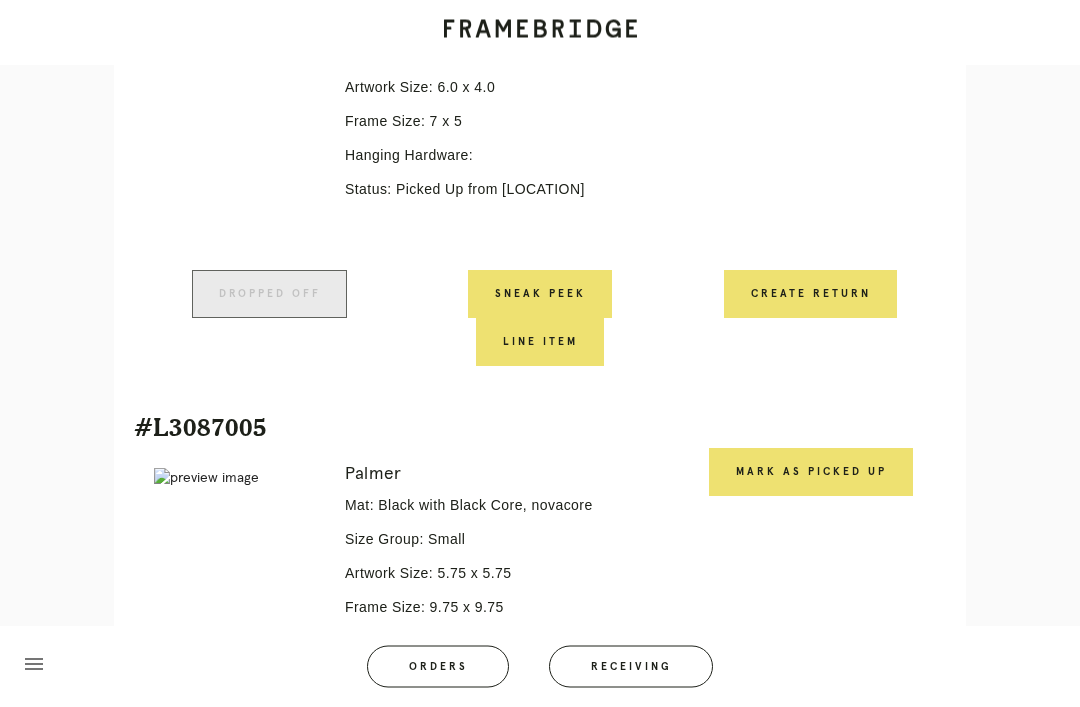 scroll, scrollTop: 633, scrollLeft: 0, axis: vertical 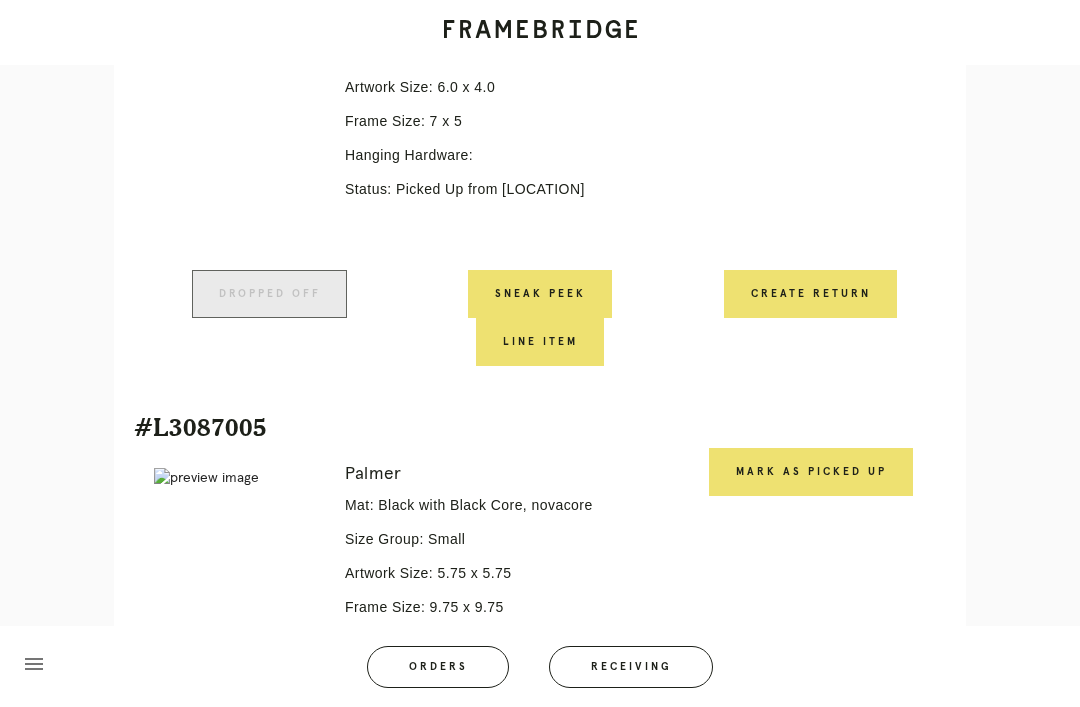 click on "Mark as Picked Up" at bounding box center (811, 472) 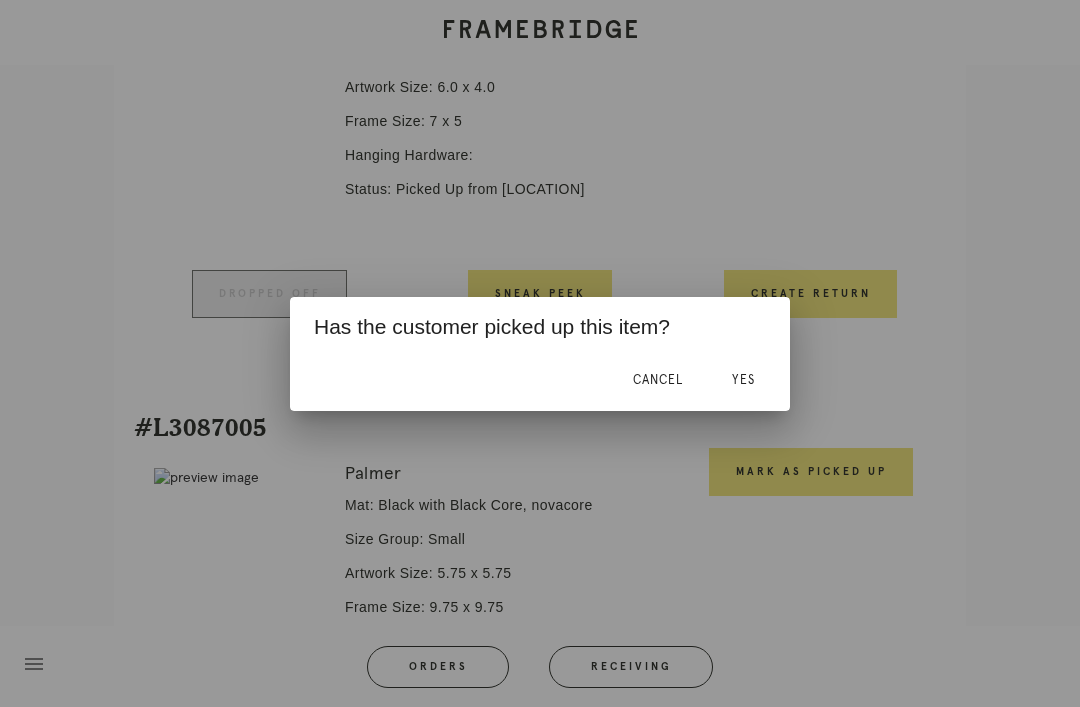 click on "Yes" at bounding box center [743, 380] 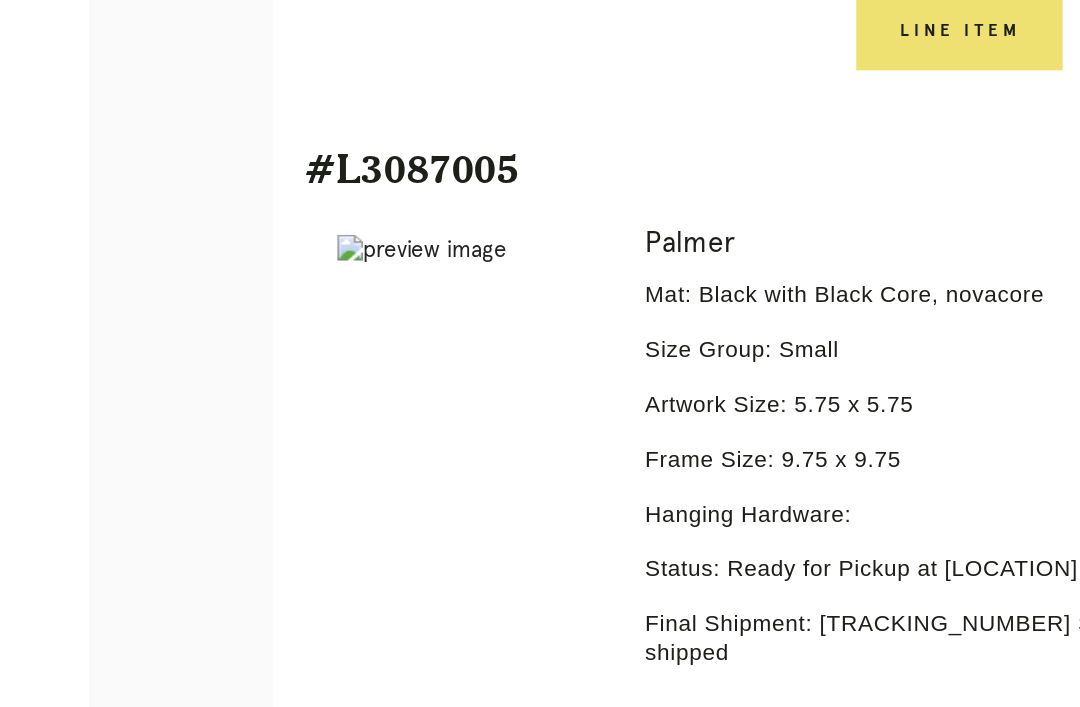 scroll, scrollTop: 837, scrollLeft: 0, axis: vertical 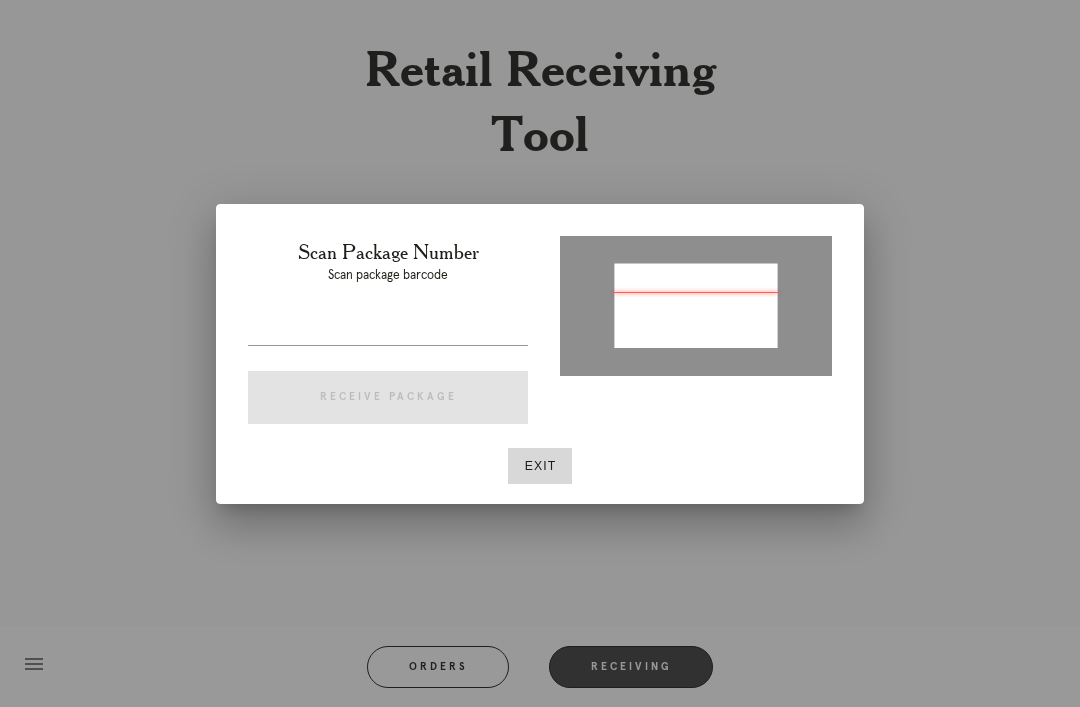 type on "P390038049621254" 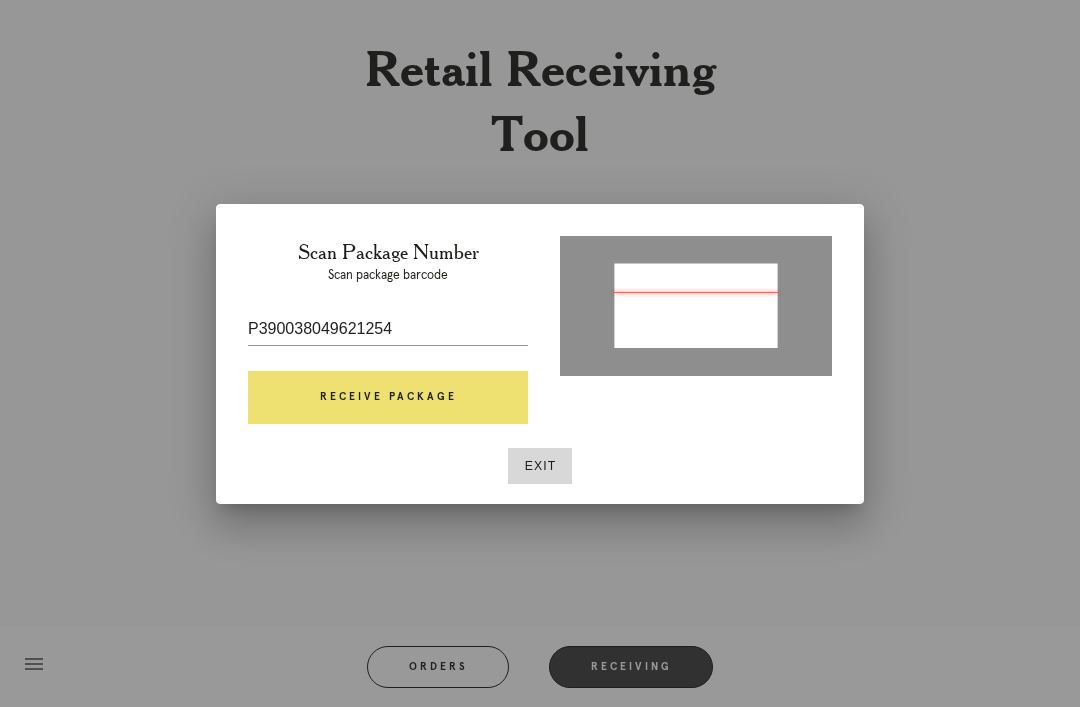 click on "Receive Package" at bounding box center [388, 398] 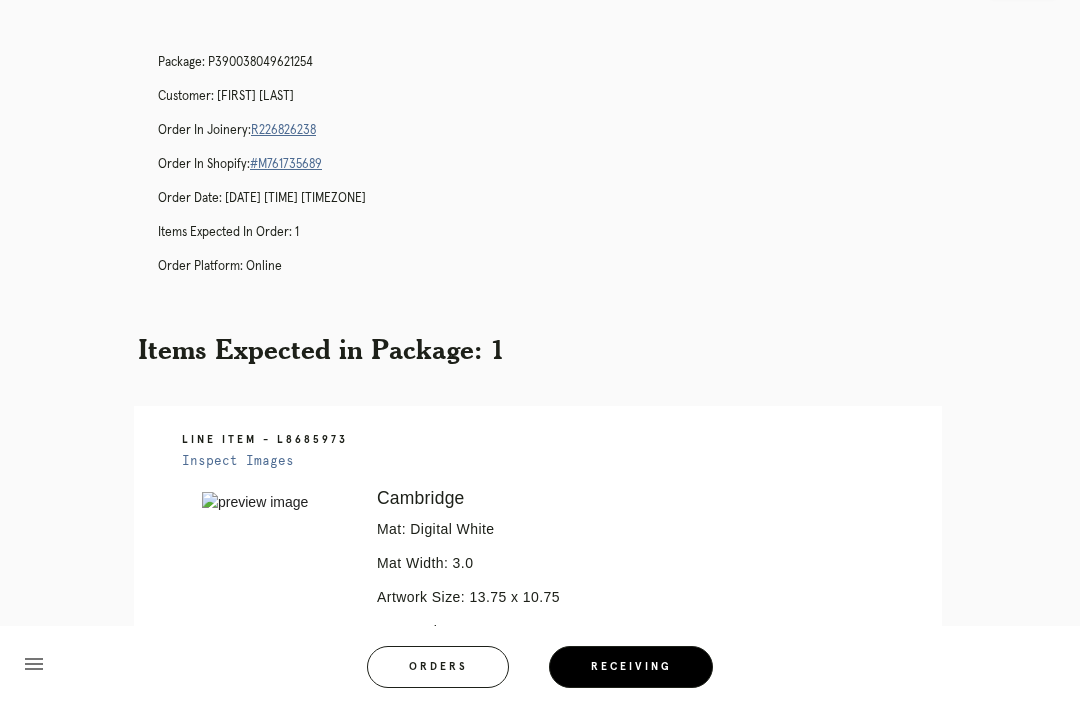 scroll, scrollTop: 80, scrollLeft: 0, axis: vertical 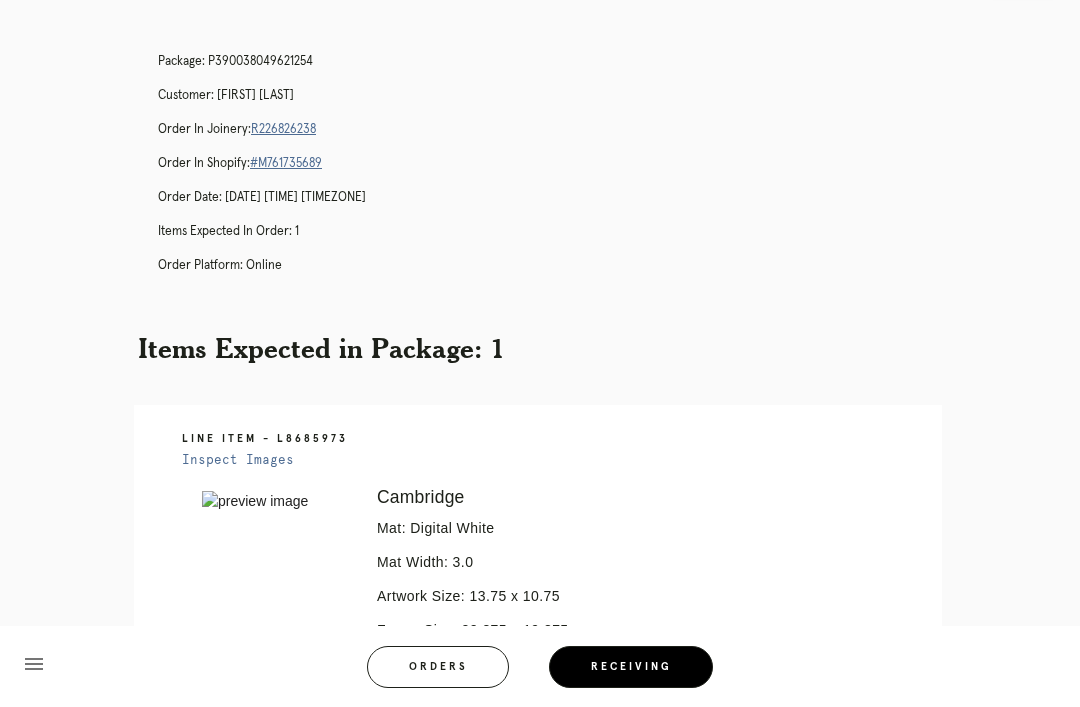 click on "R226826238" at bounding box center [283, 129] 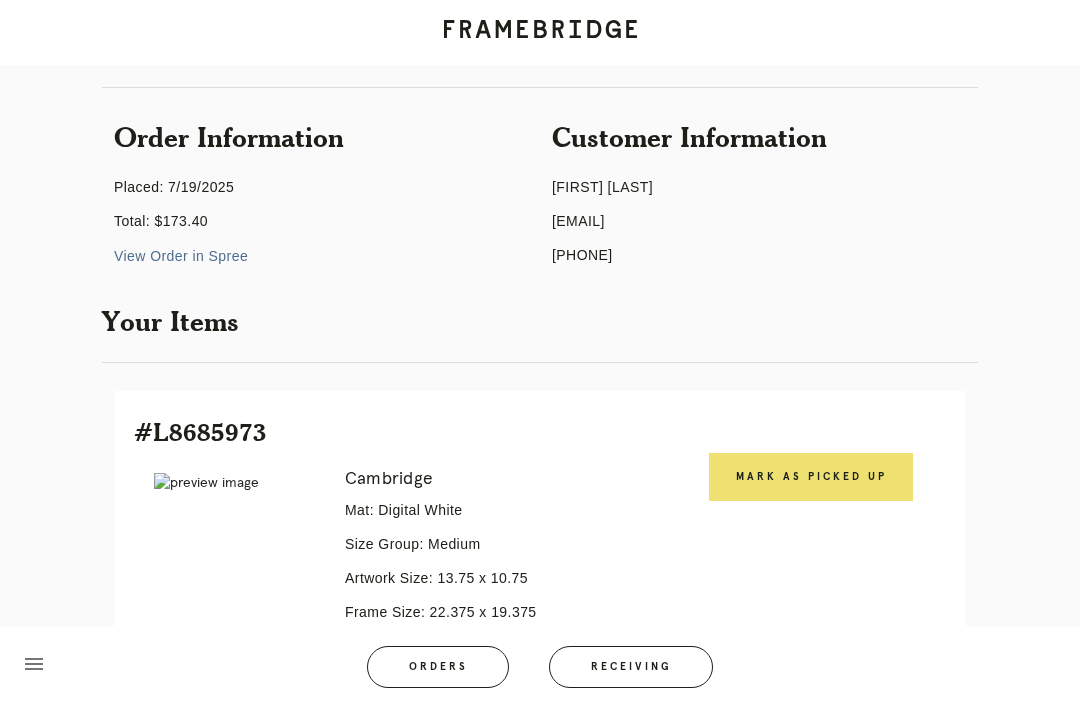 scroll, scrollTop: 238, scrollLeft: 0, axis: vertical 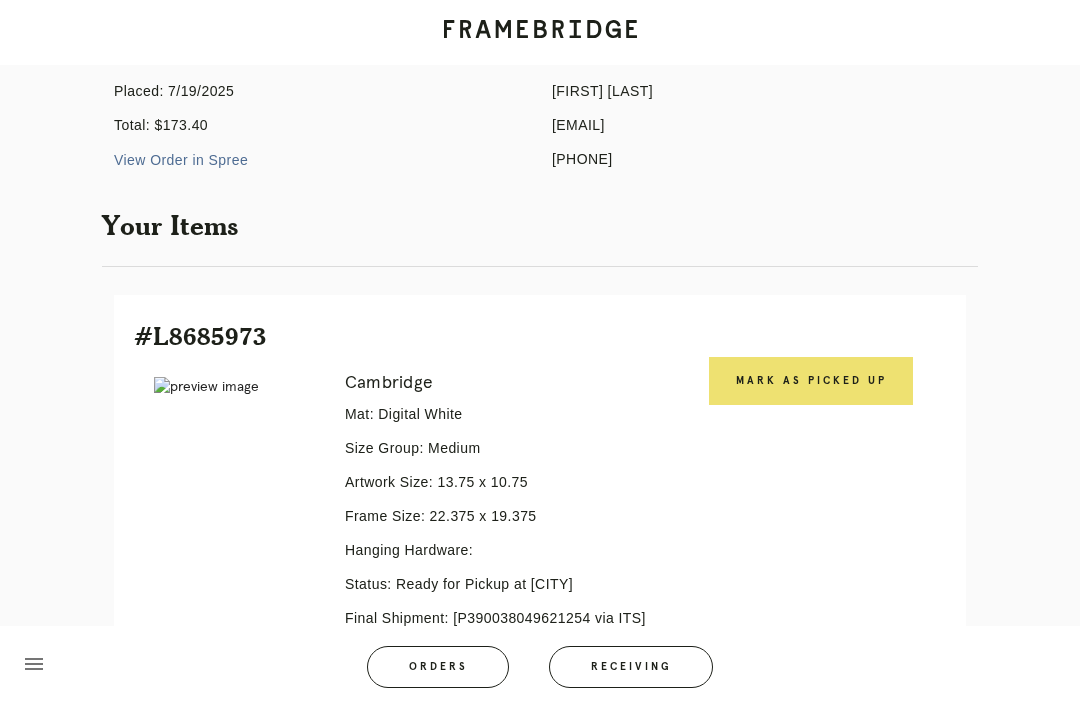click on "Mark as Picked Up" at bounding box center (811, 381) 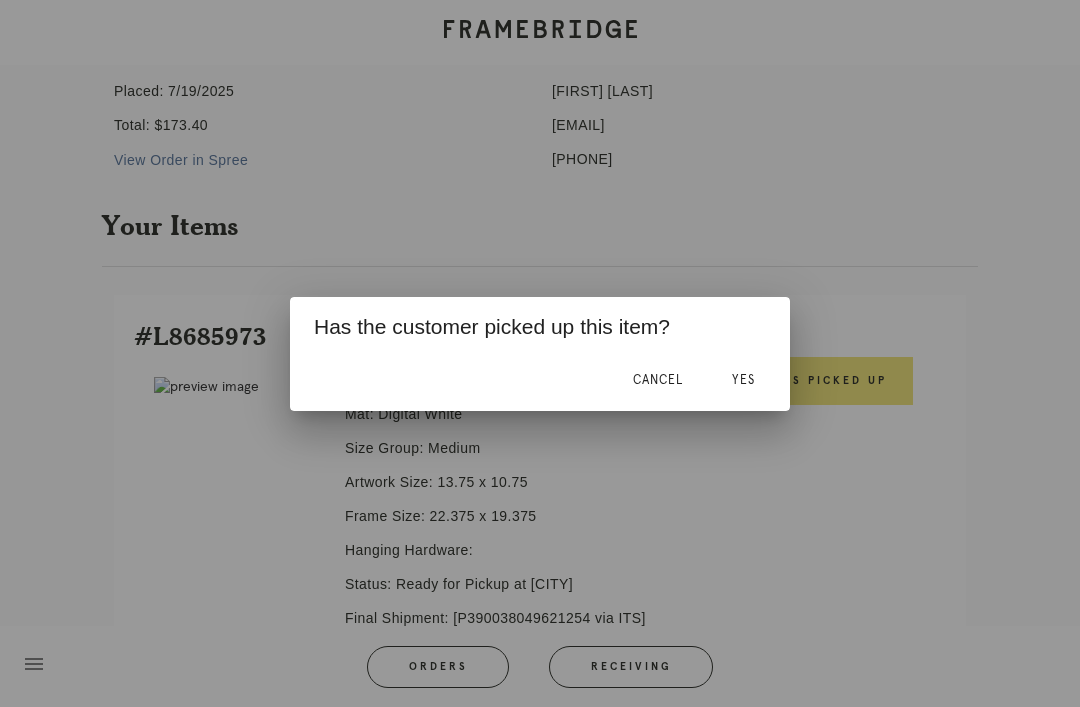 click on "Yes" at bounding box center (743, 380) 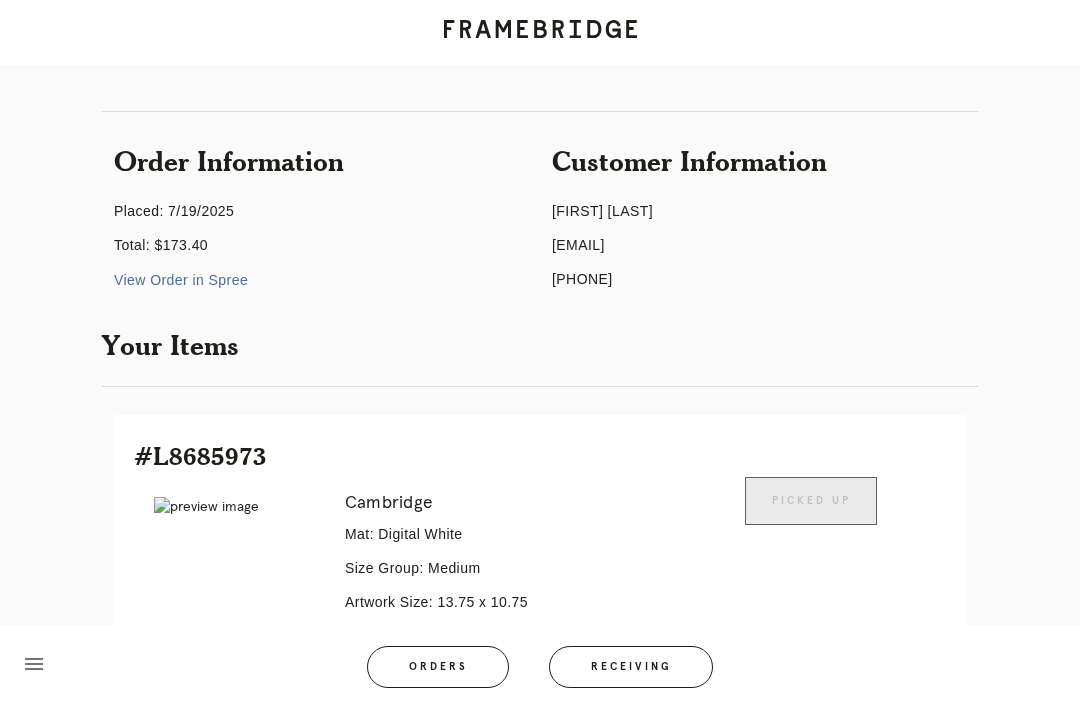 scroll, scrollTop: 0, scrollLeft: 0, axis: both 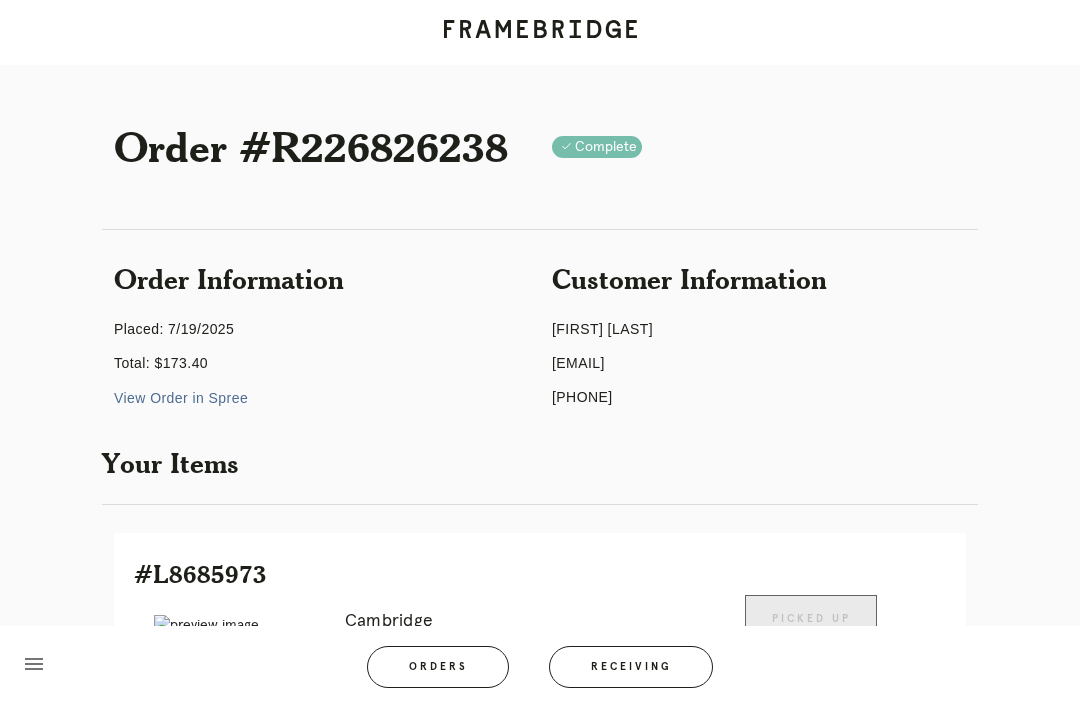 click on "Receiving" at bounding box center (631, 667) 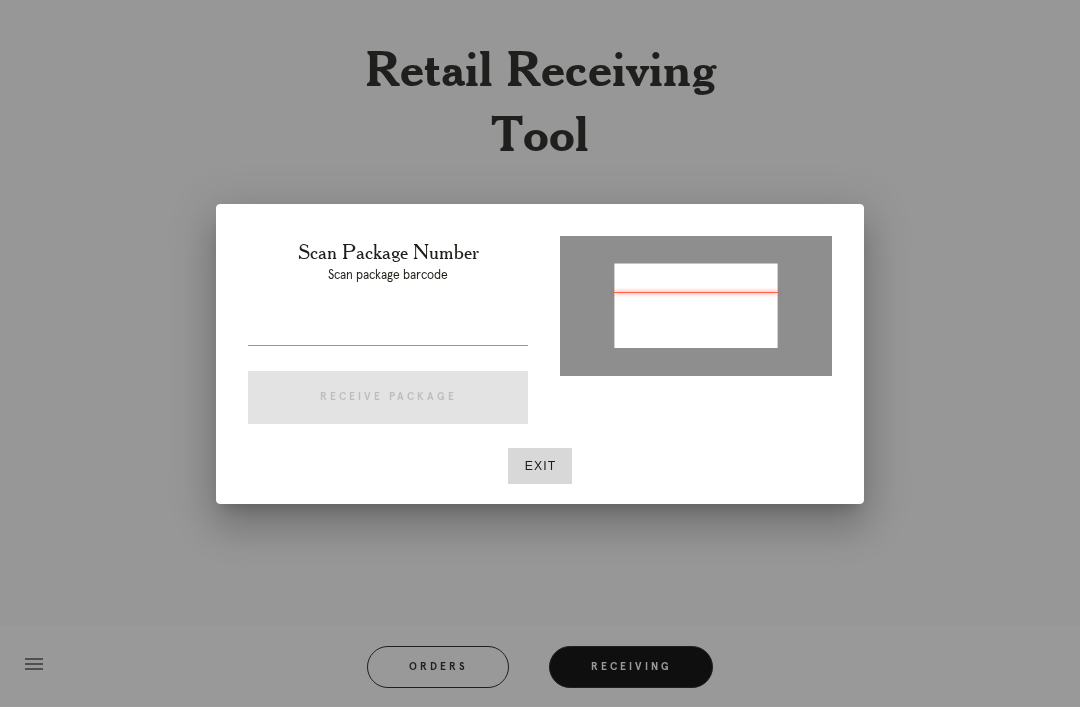 type on "P585726578375477" 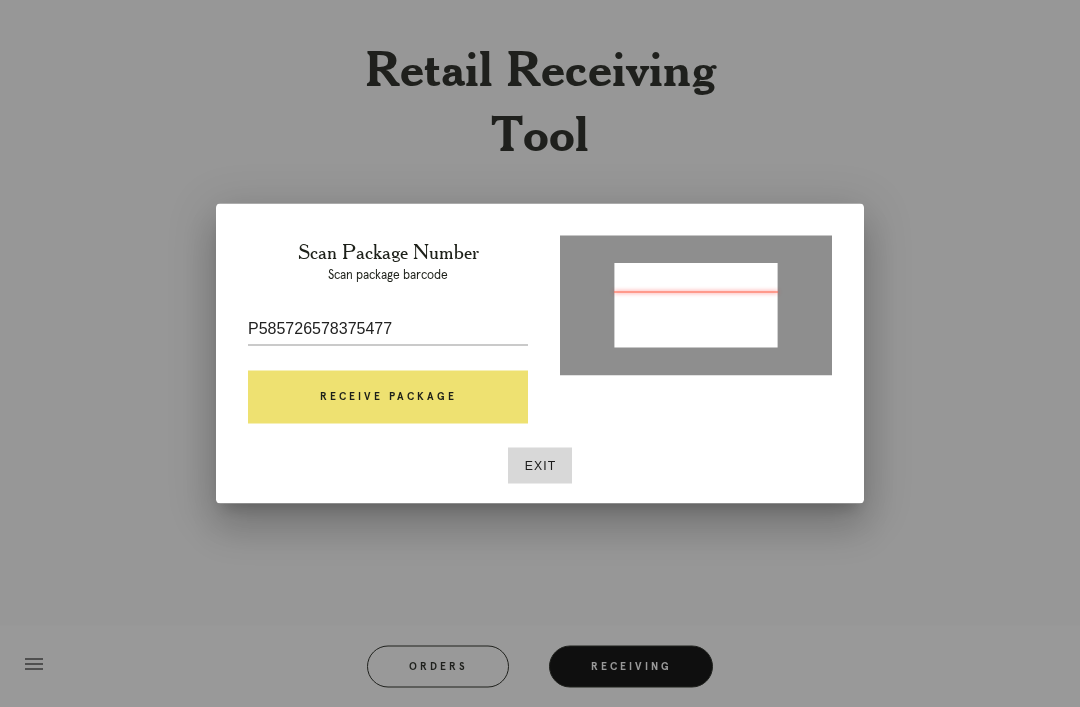click on "Receive Package" at bounding box center (388, 398) 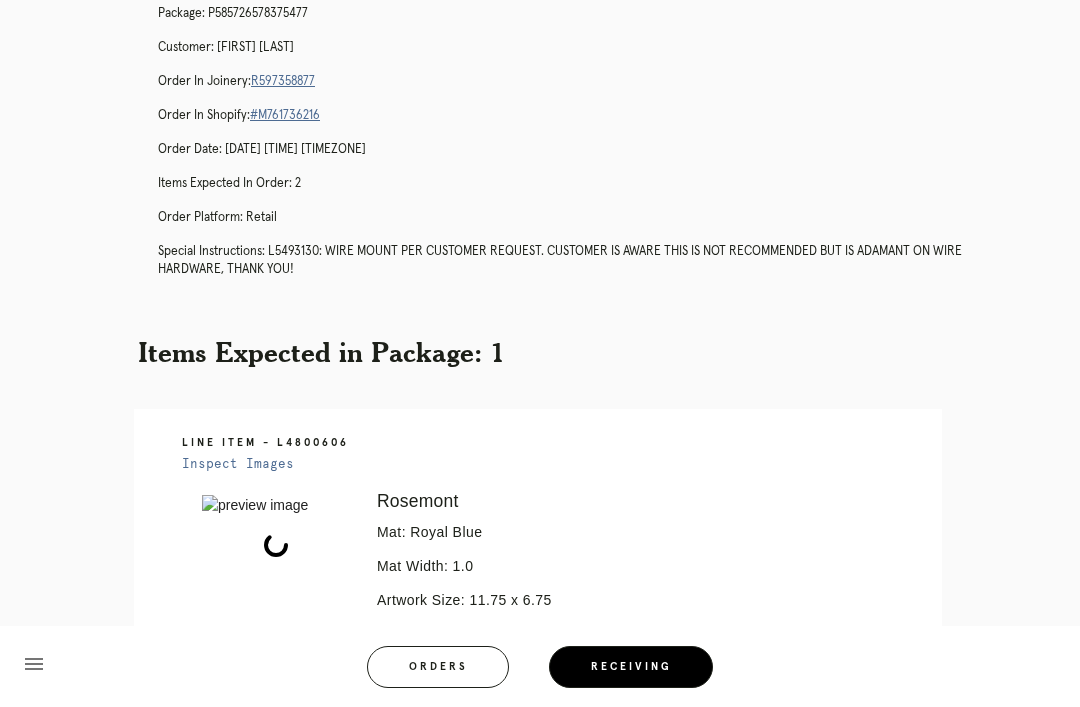 scroll, scrollTop: 4, scrollLeft: 0, axis: vertical 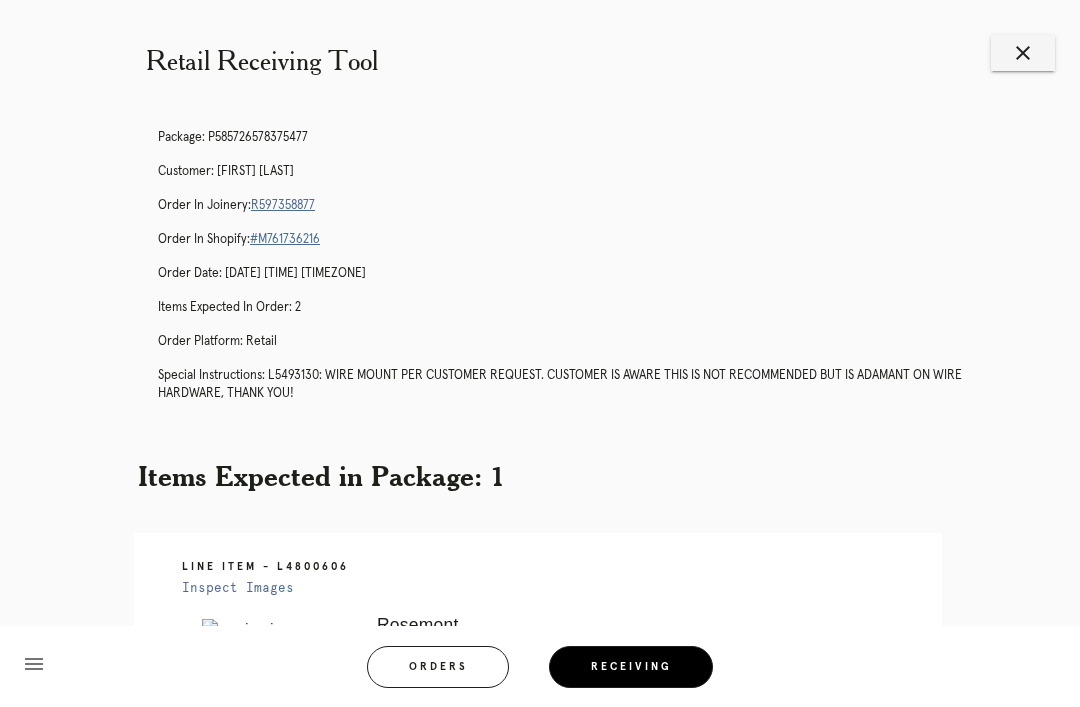 click on "R597358877" at bounding box center (283, 205) 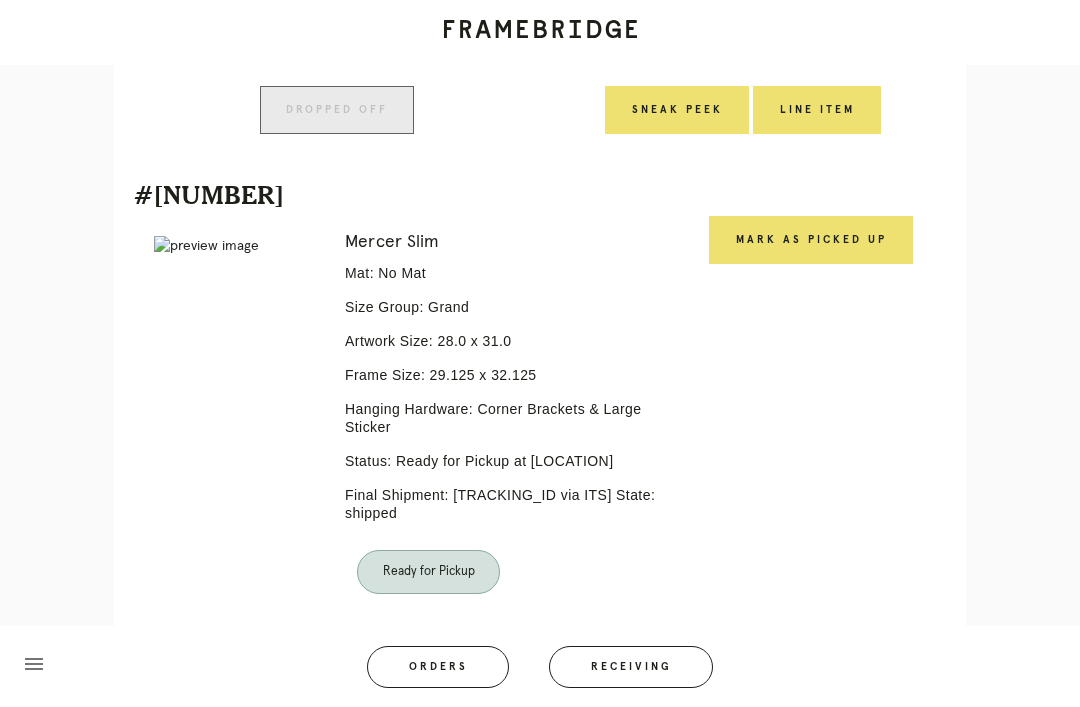 scroll, scrollTop: 1012, scrollLeft: 0, axis: vertical 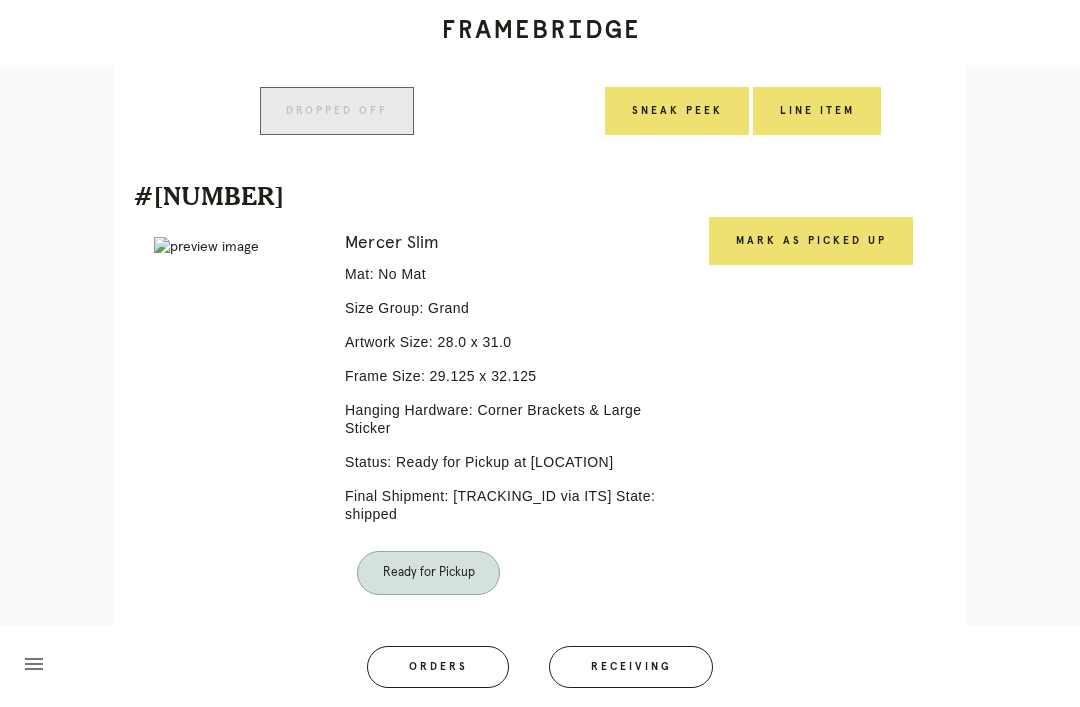 click on "Mark as Picked Up" at bounding box center (811, 241) 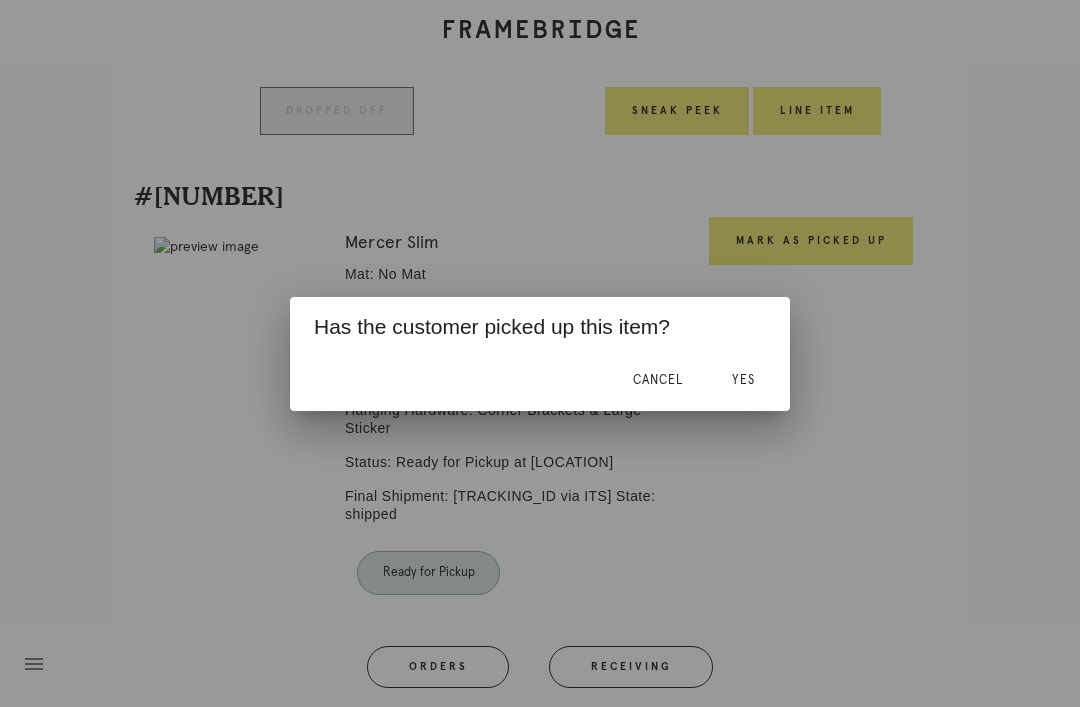 click on "Yes" at bounding box center [743, 380] 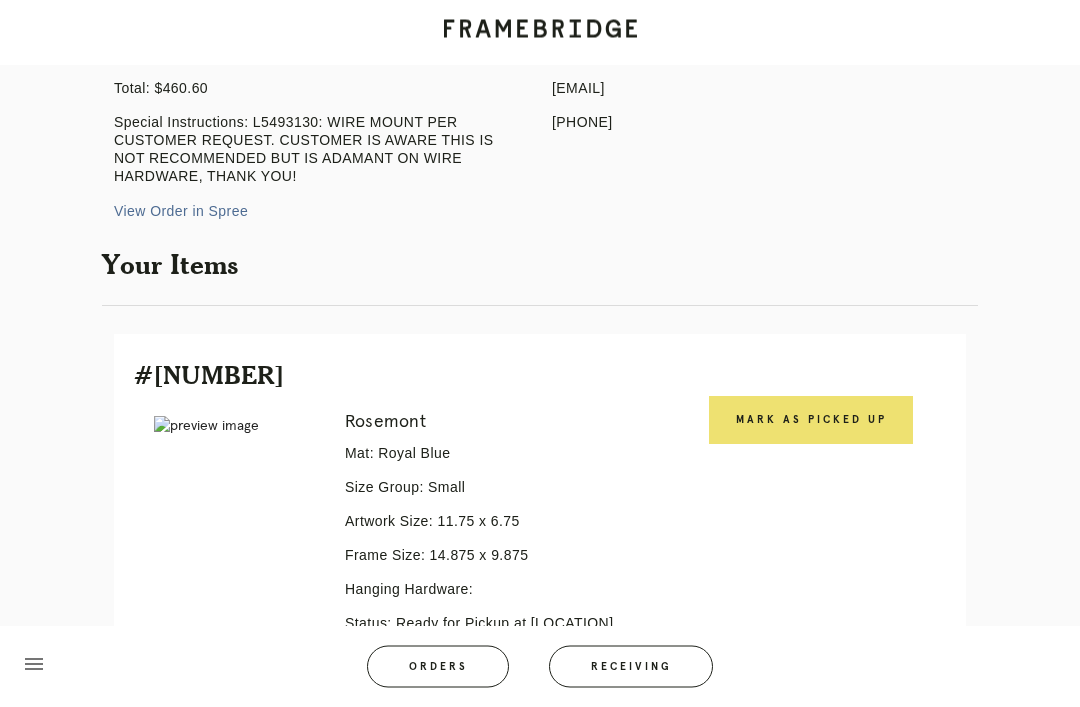 scroll, scrollTop: 277, scrollLeft: 0, axis: vertical 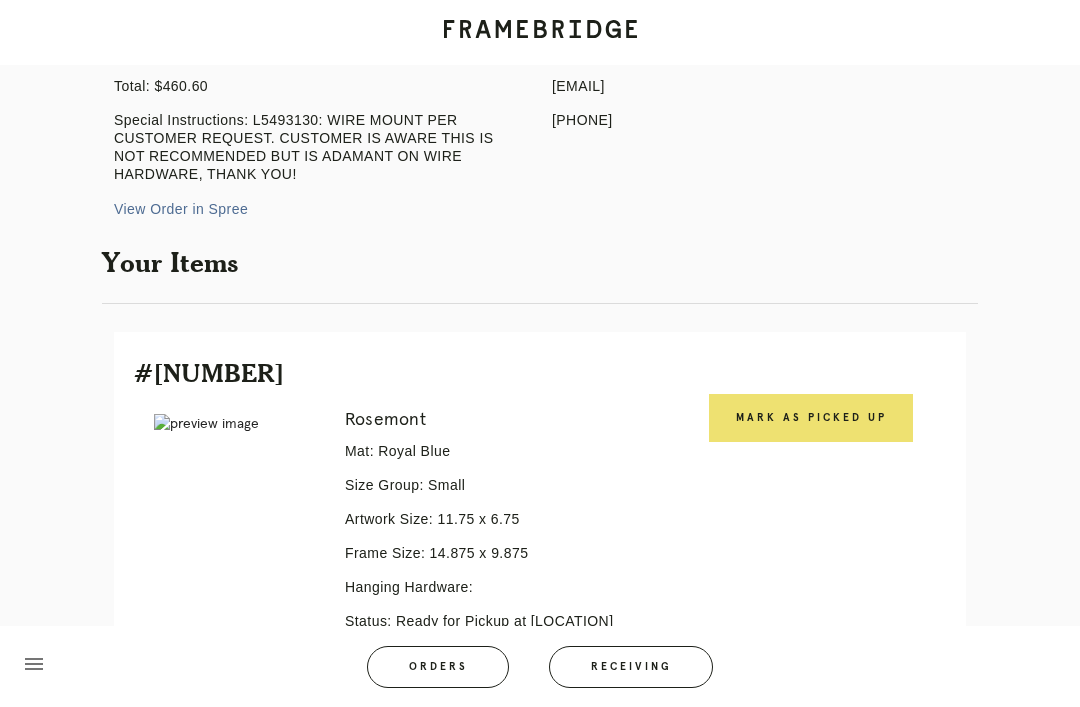 click on "Mark as Picked Up" at bounding box center [811, 418] 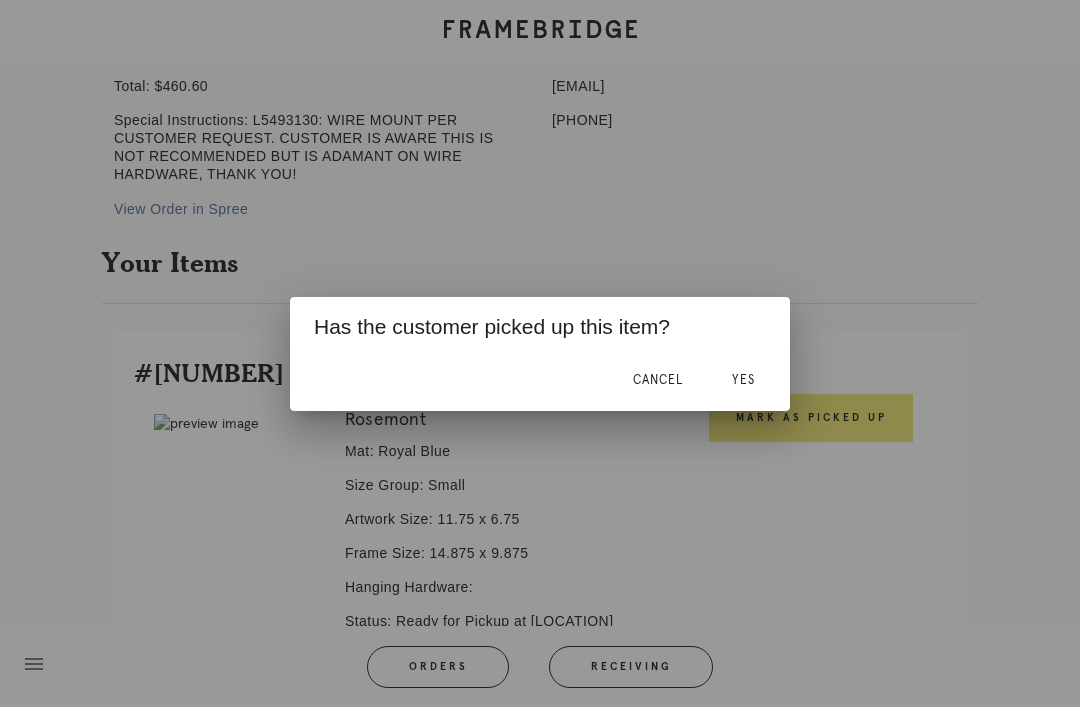 click on "Yes" at bounding box center [743, 381] 